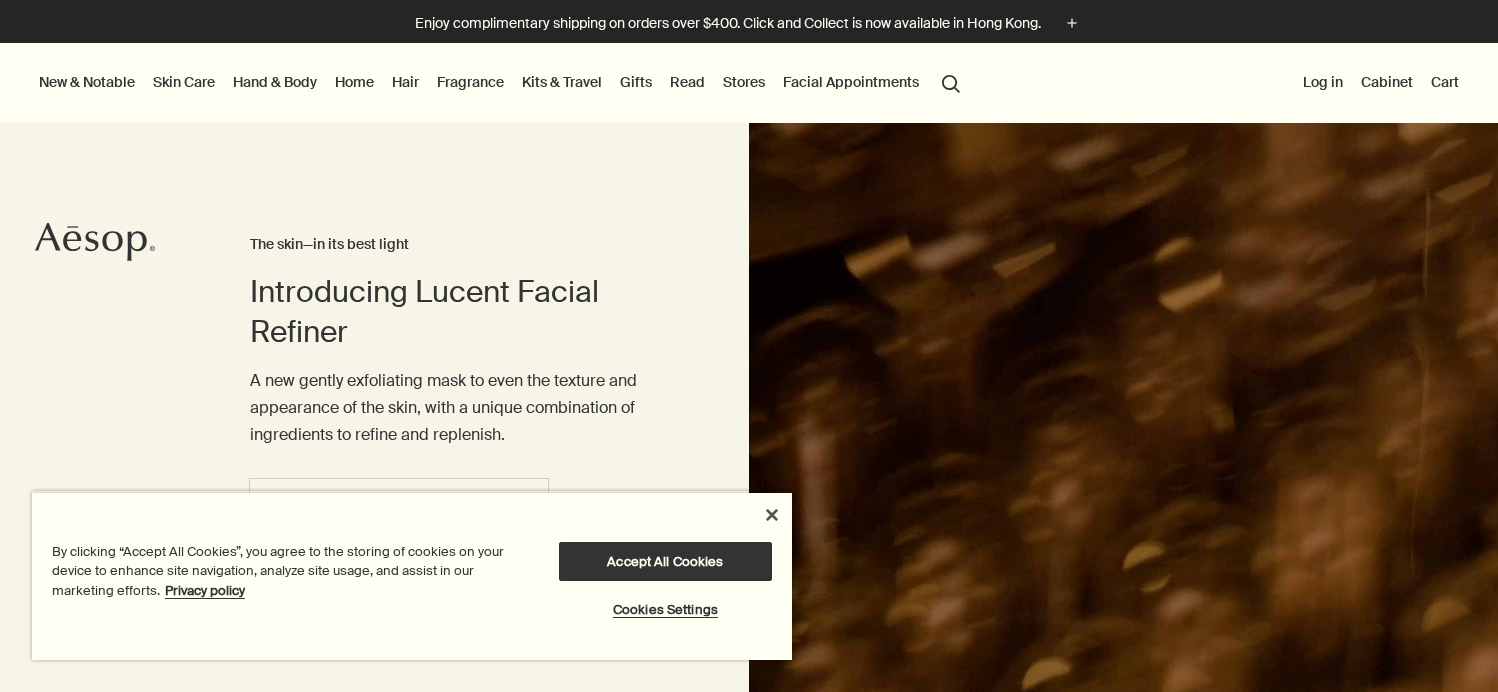 scroll, scrollTop: 0, scrollLeft: 0, axis: both 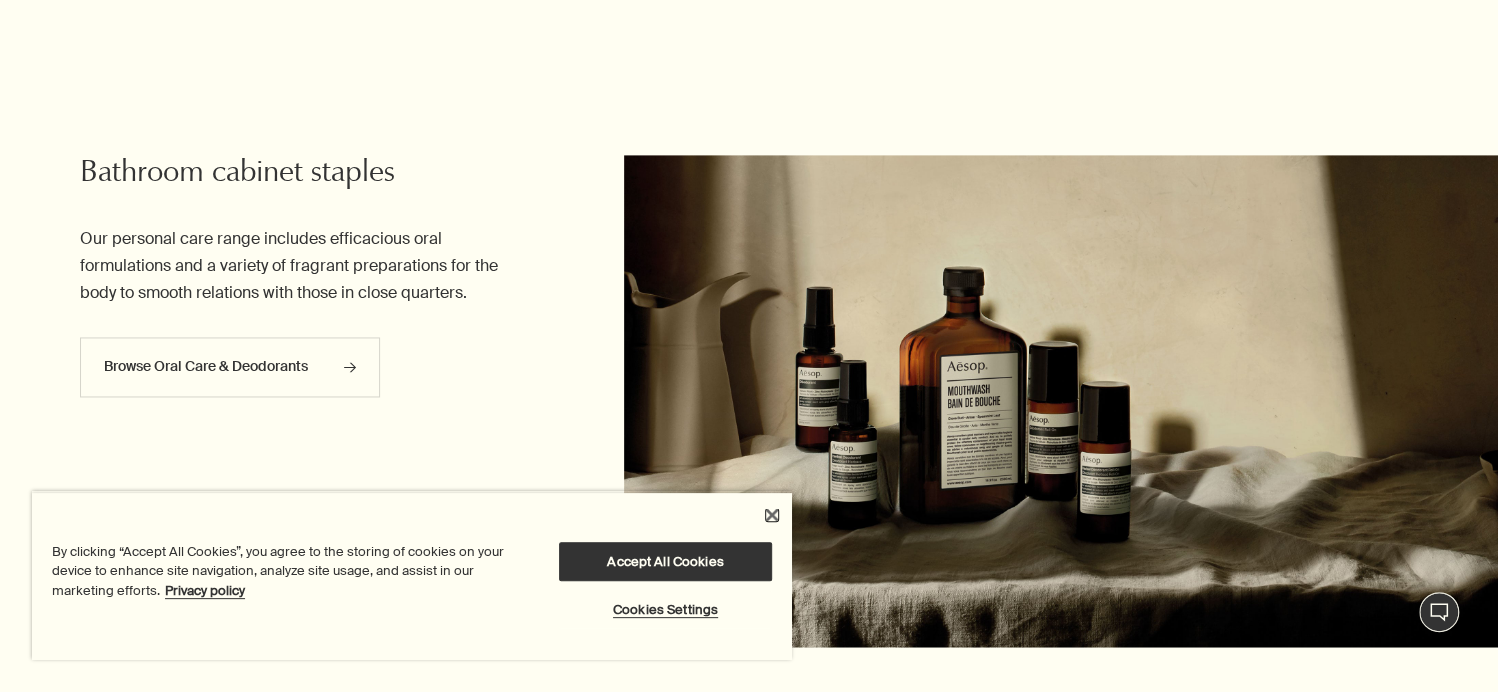 click at bounding box center (772, 515) 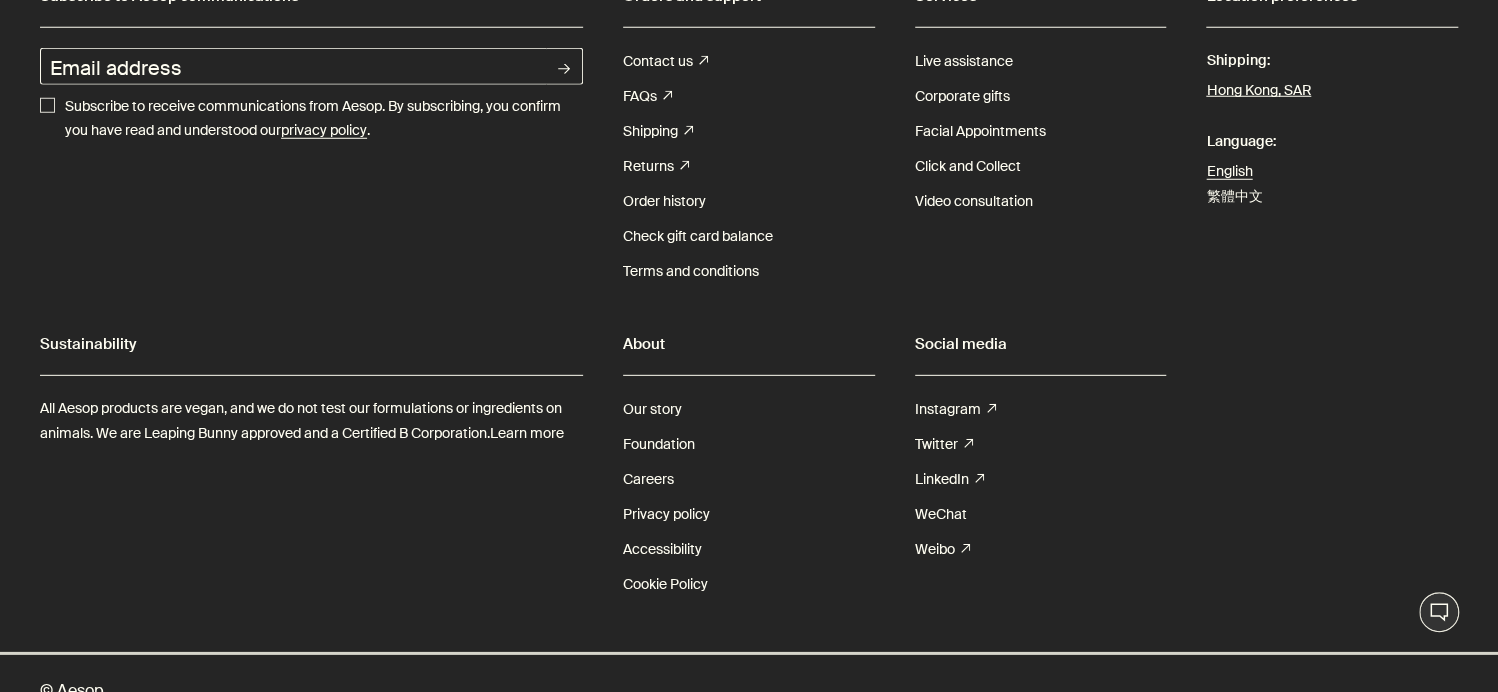 scroll, scrollTop: 7192, scrollLeft: 0, axis: vertical 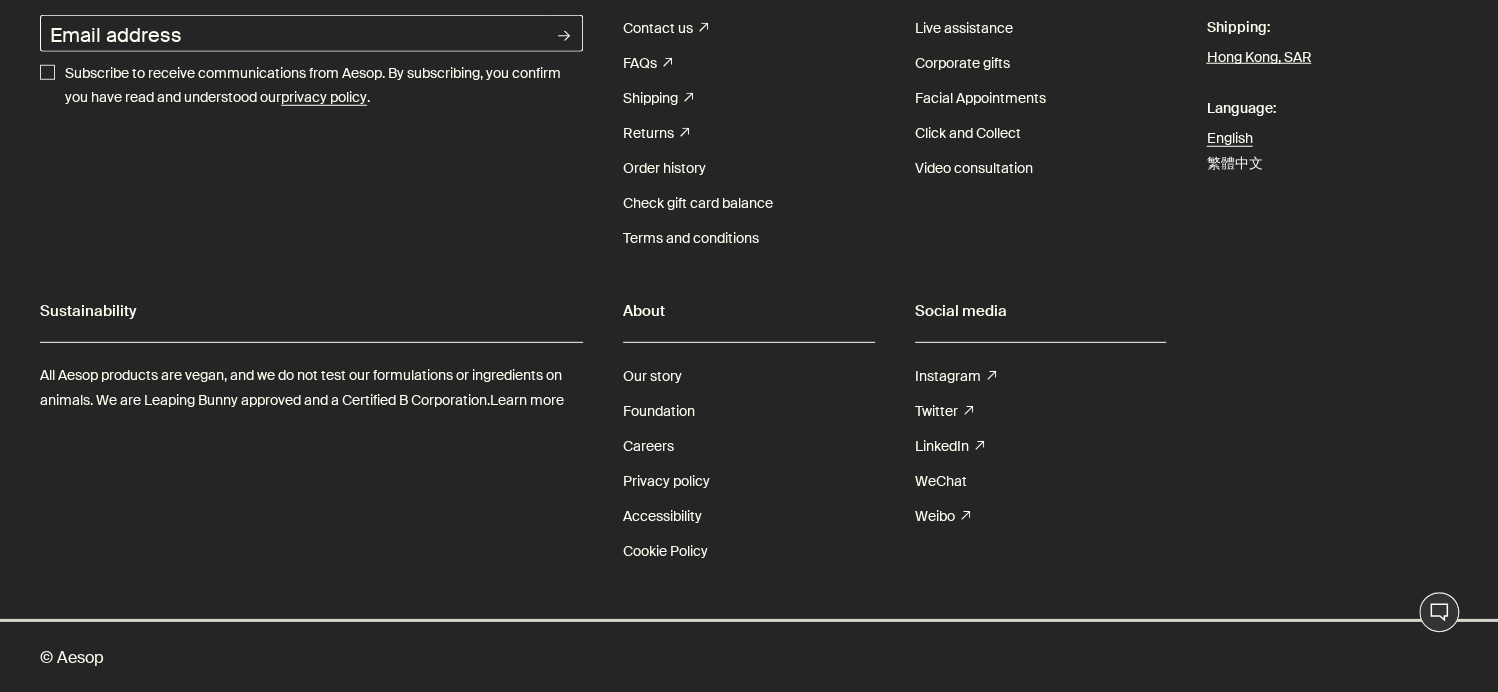 click on "繁體中文" at bounding box center (1234, 163) 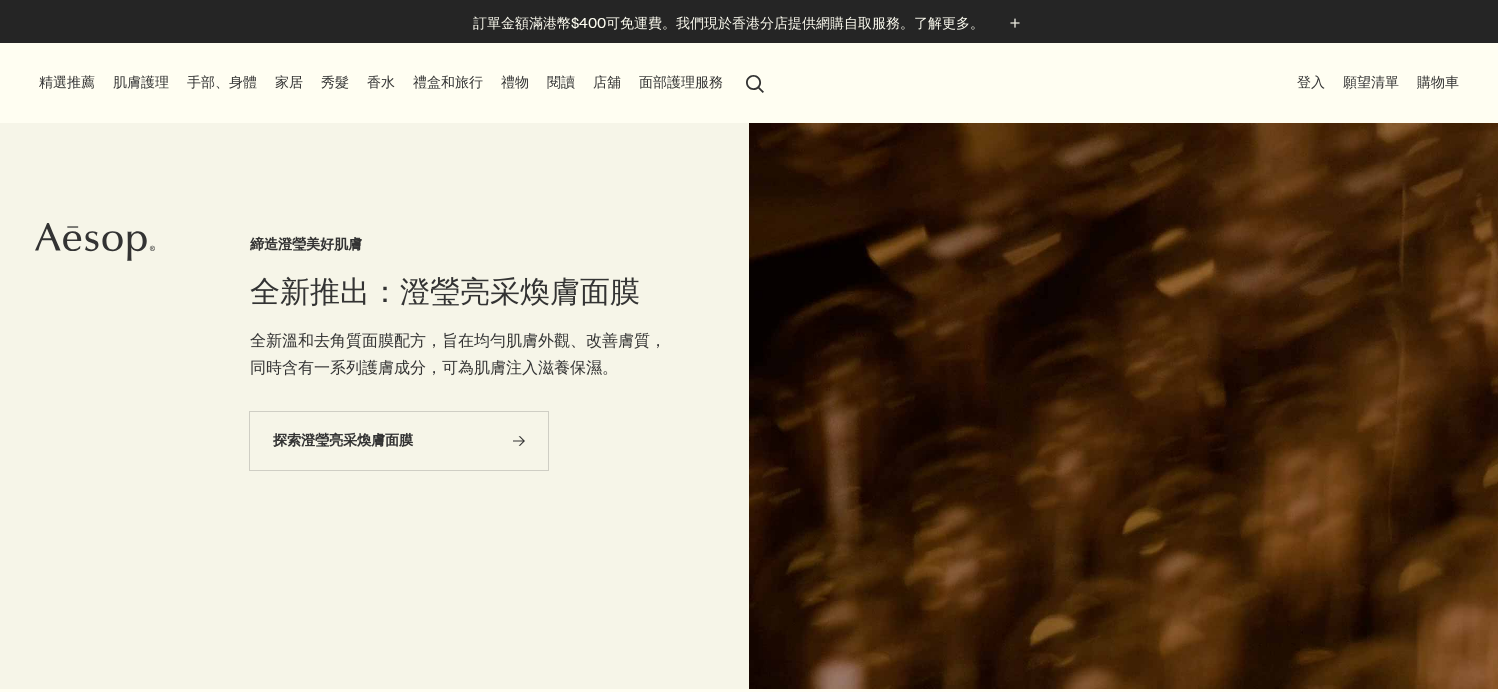 scroll, scrollTop: 0, scrollLeft: 0, axis: both 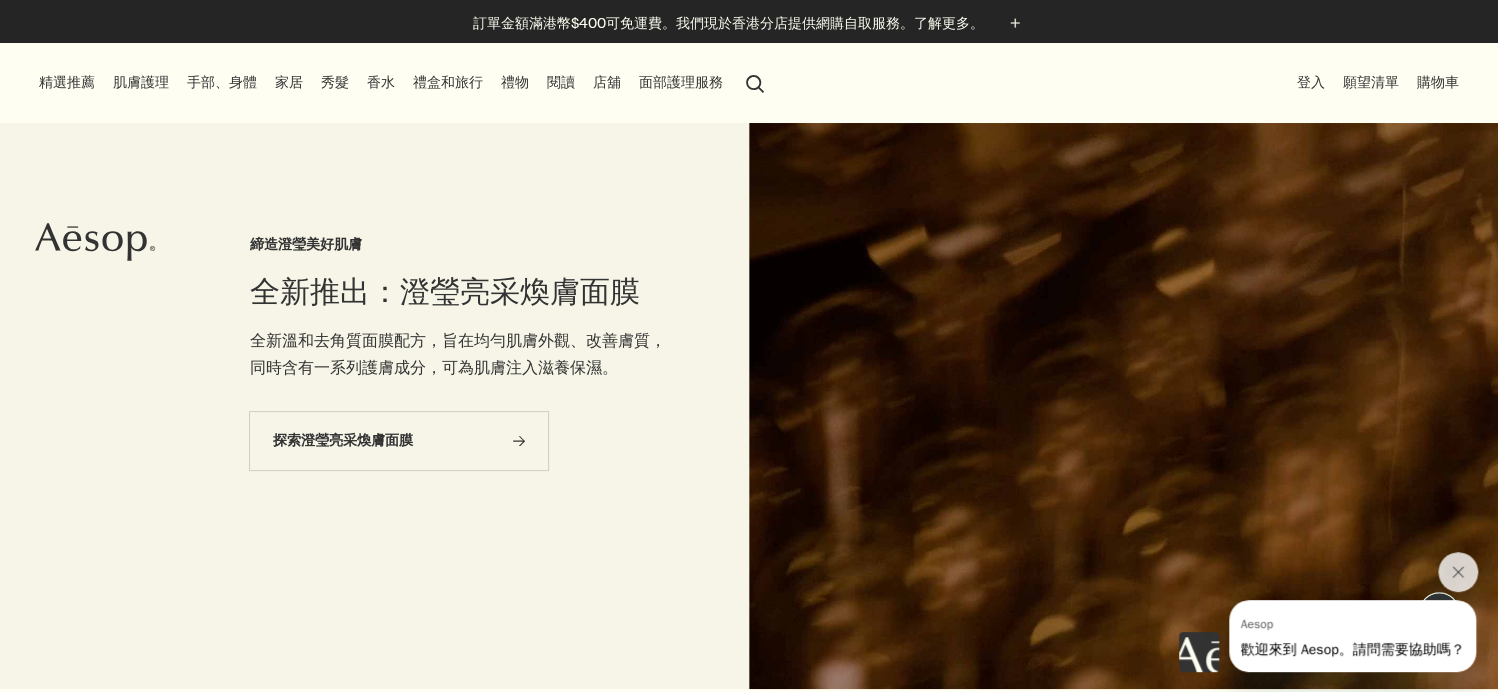 click on "手部、身體" at bounding box center [222, 82] 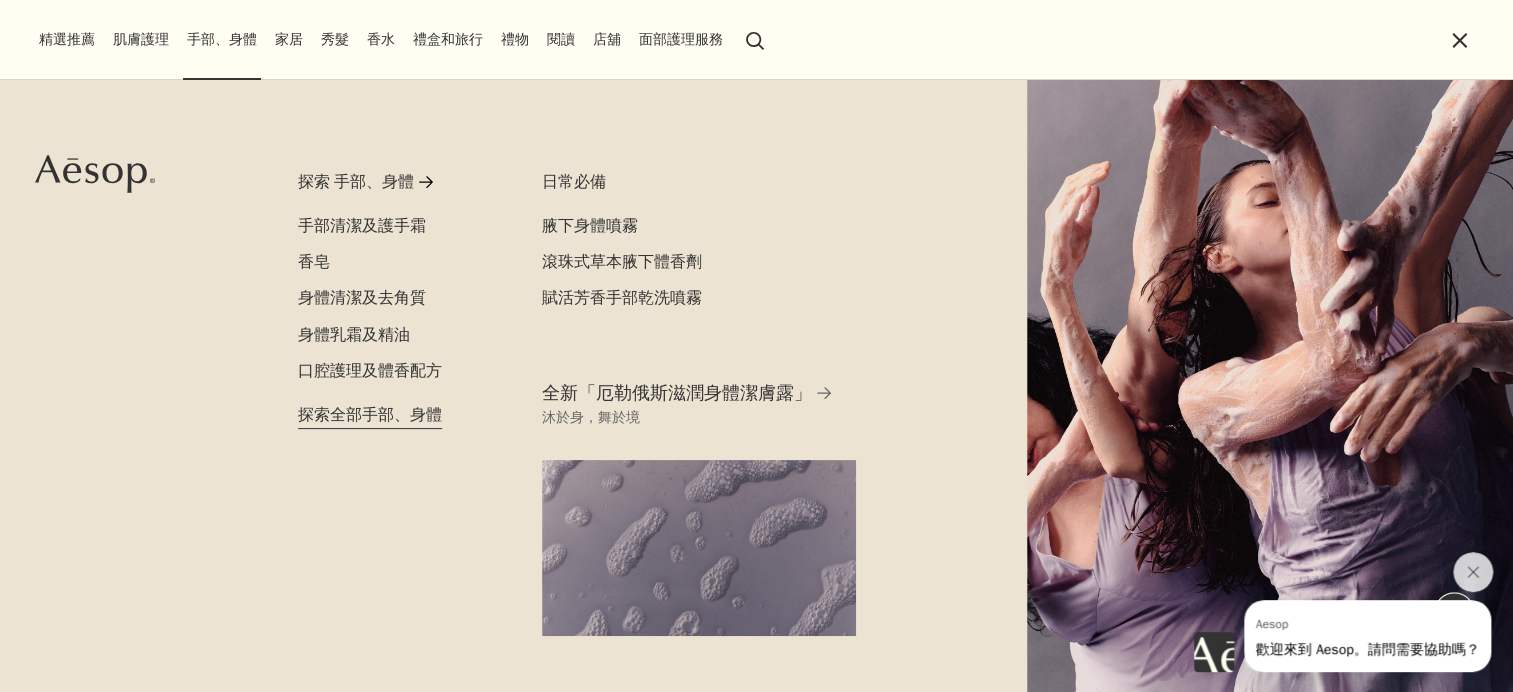 click on "探索全部手部、身體" at bounding box center [370, 415] 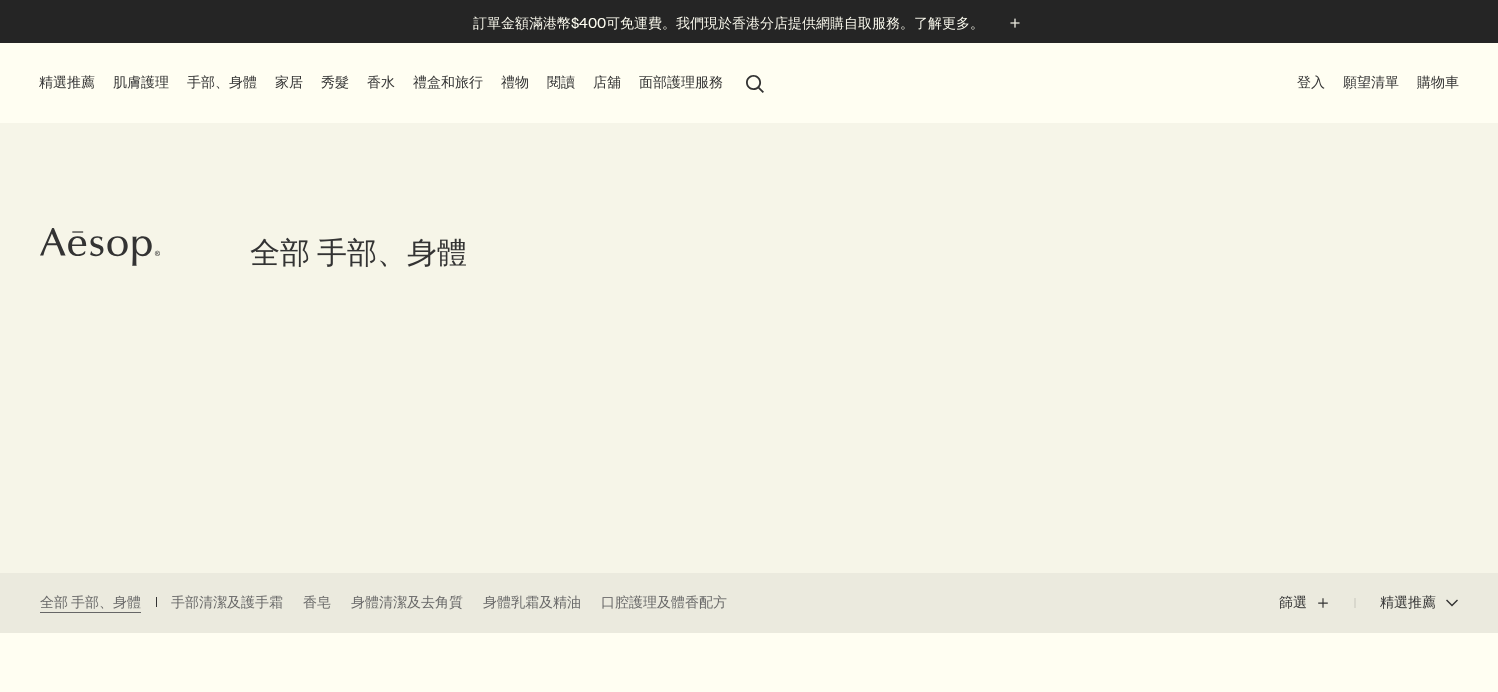 scroll, scrollTop: 0, scrollLeft: 0, axis: both 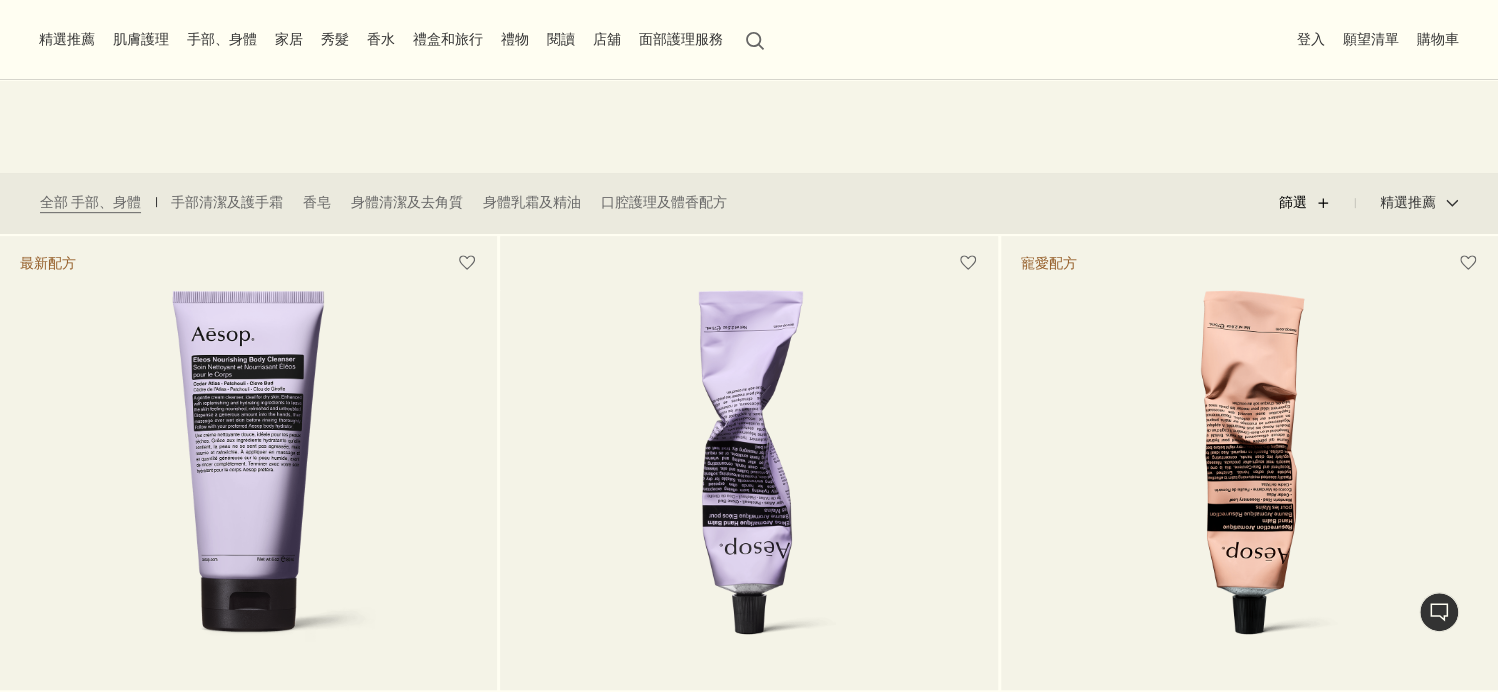 click on "篩選 plus" at bounding box center [1317, 203] 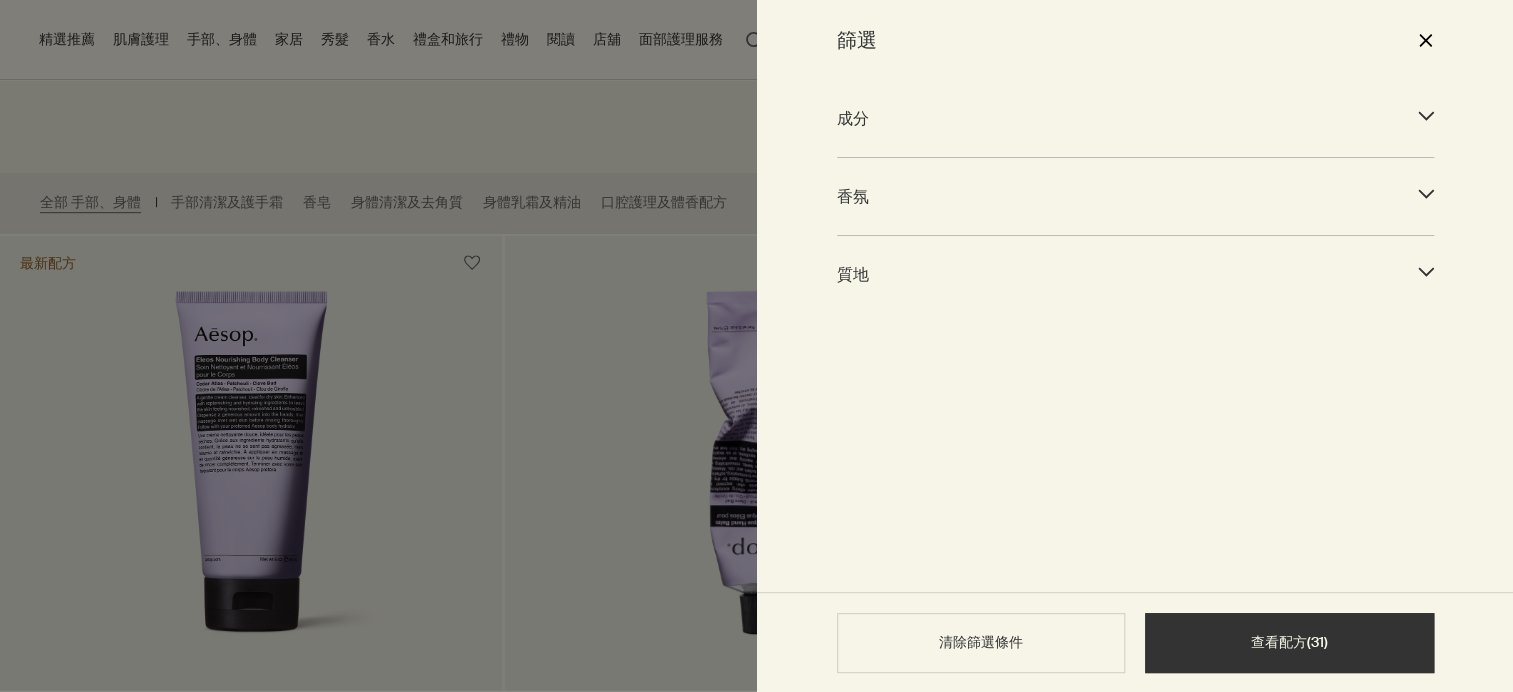 click at bounding box center (756, 346) 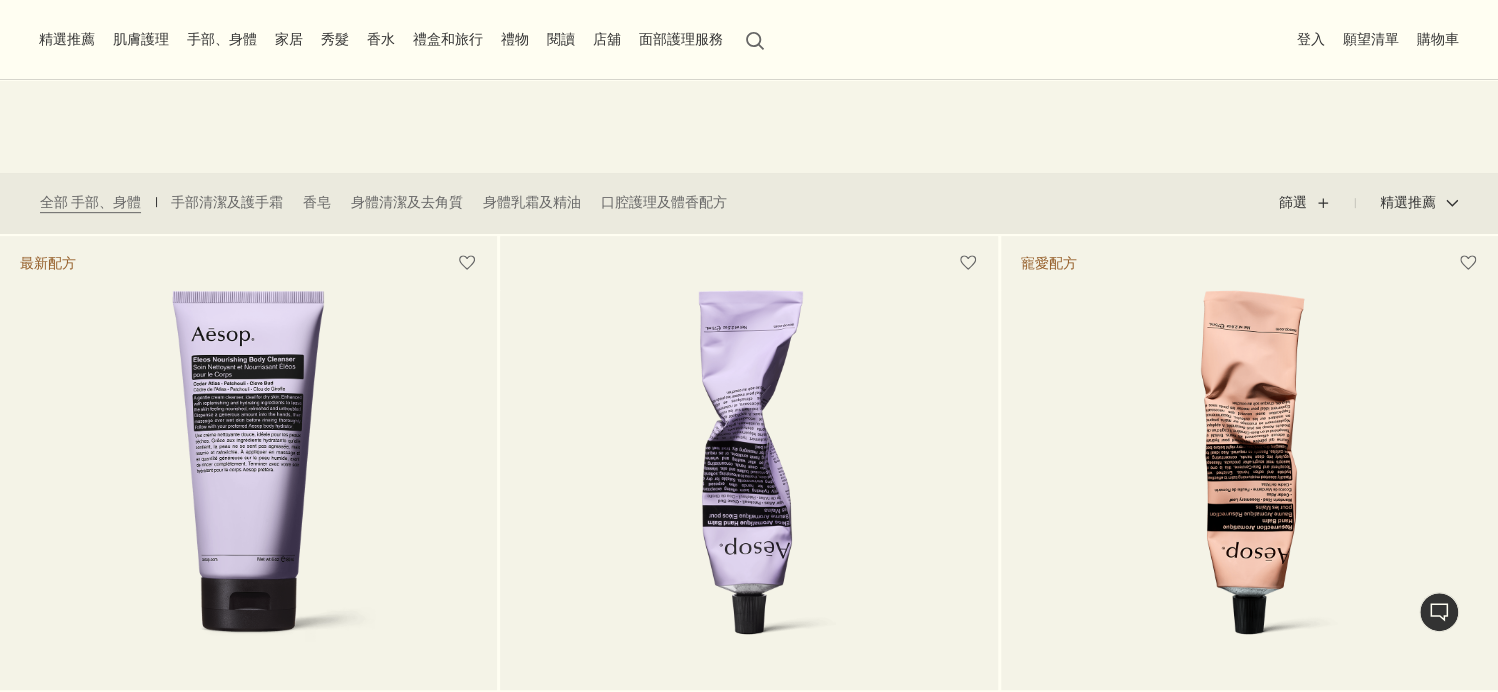 click on "精選推薦 精選推薦 chevron" at bounding box center [1406, 203] 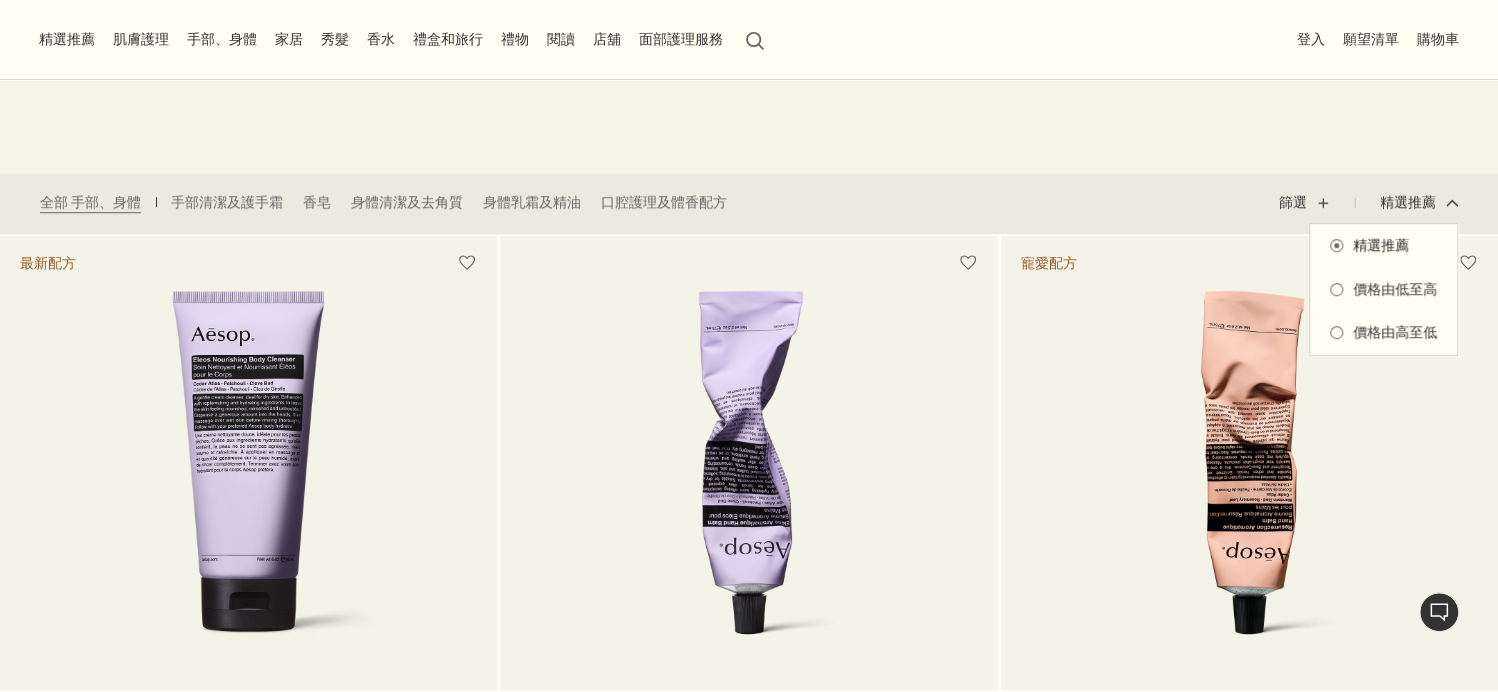 click at bounding box center [1336, 289] 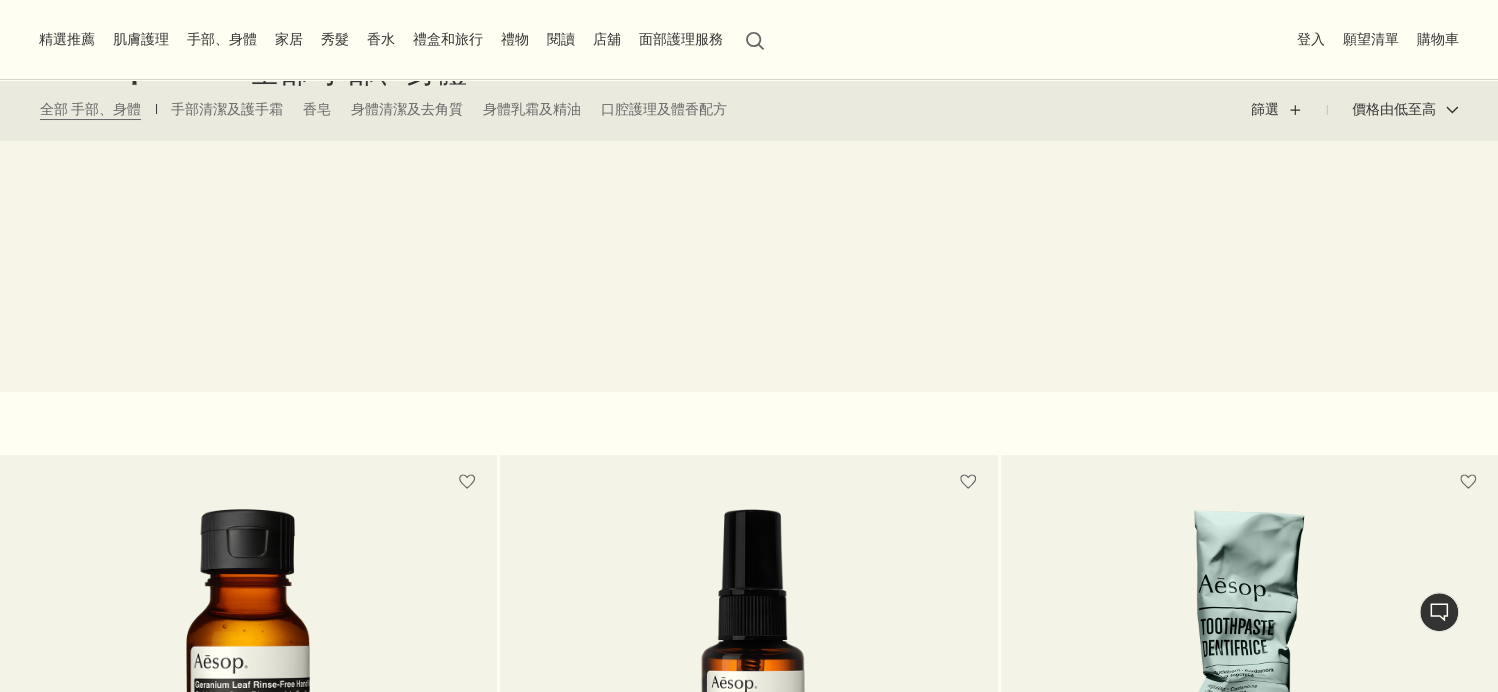 scroll, scrollTop: 0, scrollLeft: 0, axis: both 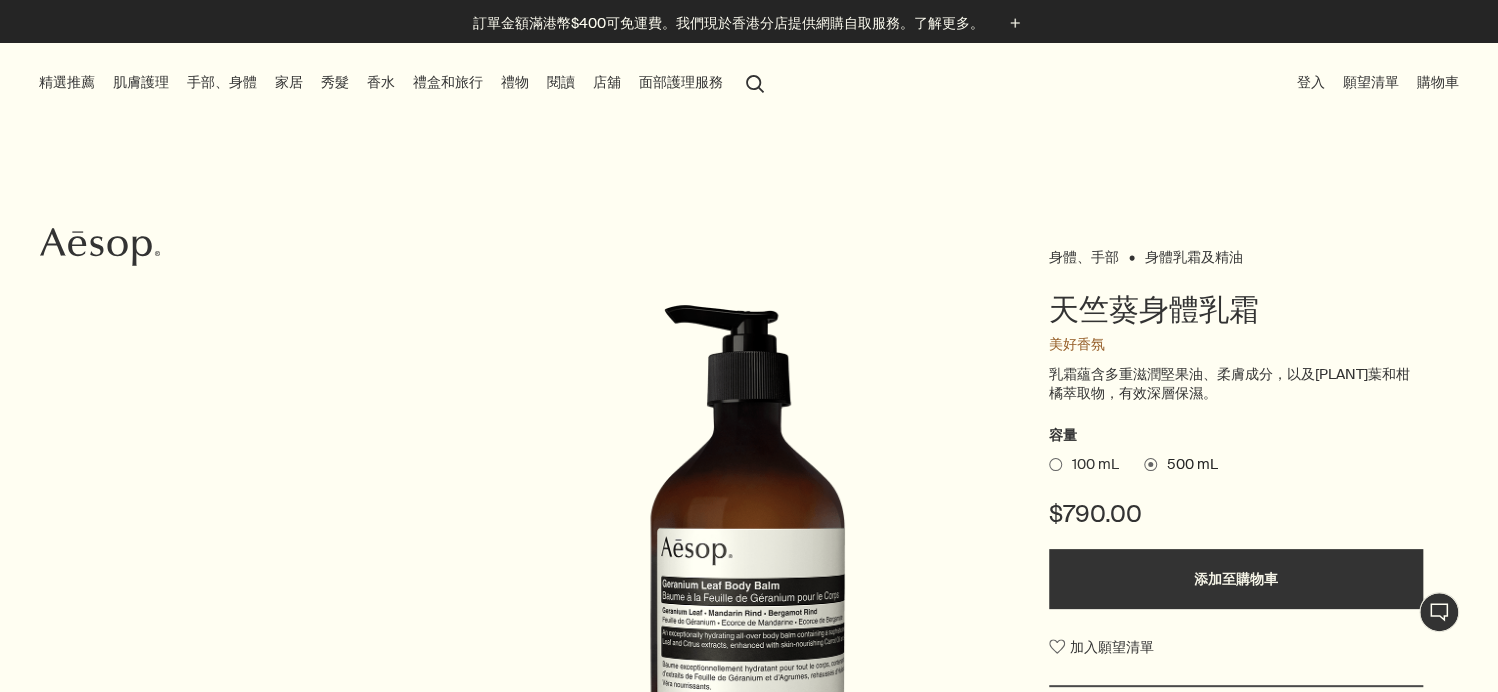 click on "香水" at bounding box center [381, 82] 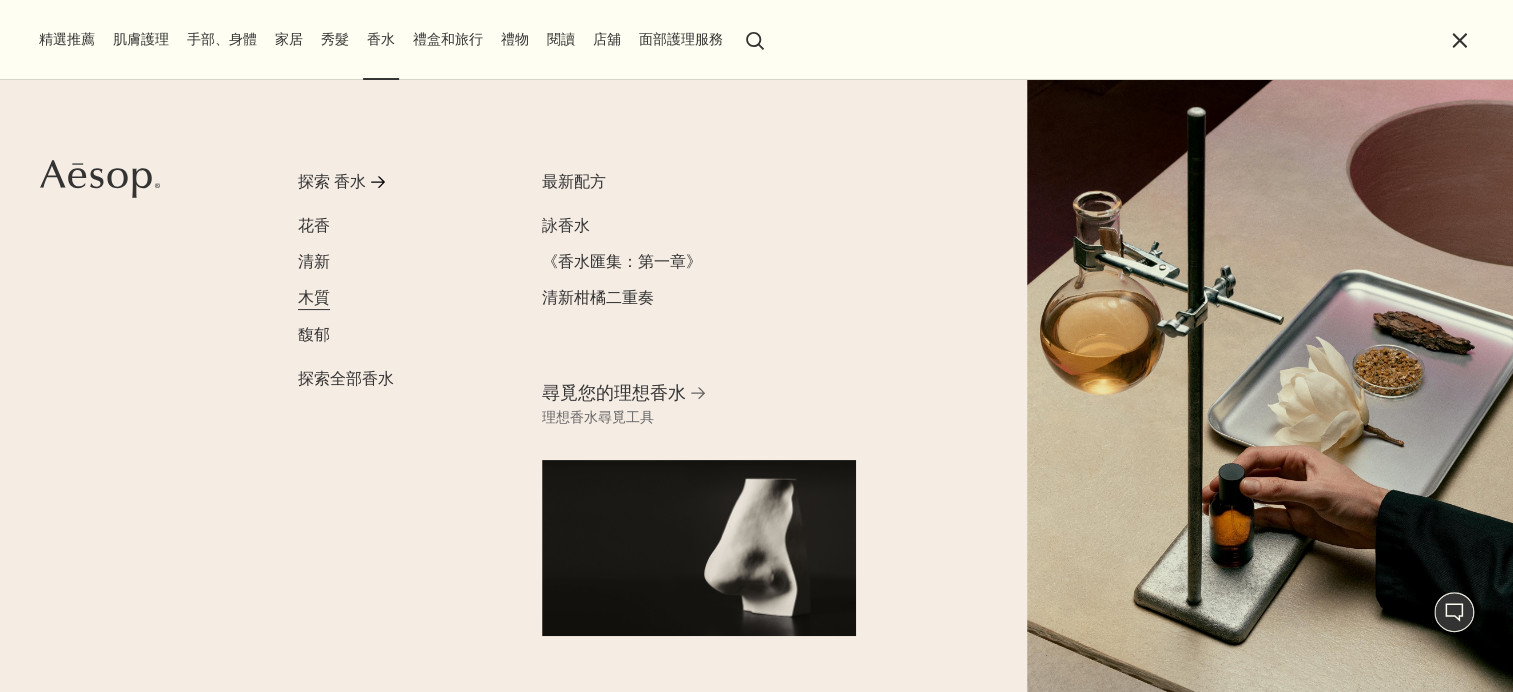 click on "木質" at bounding box center [314, 297] 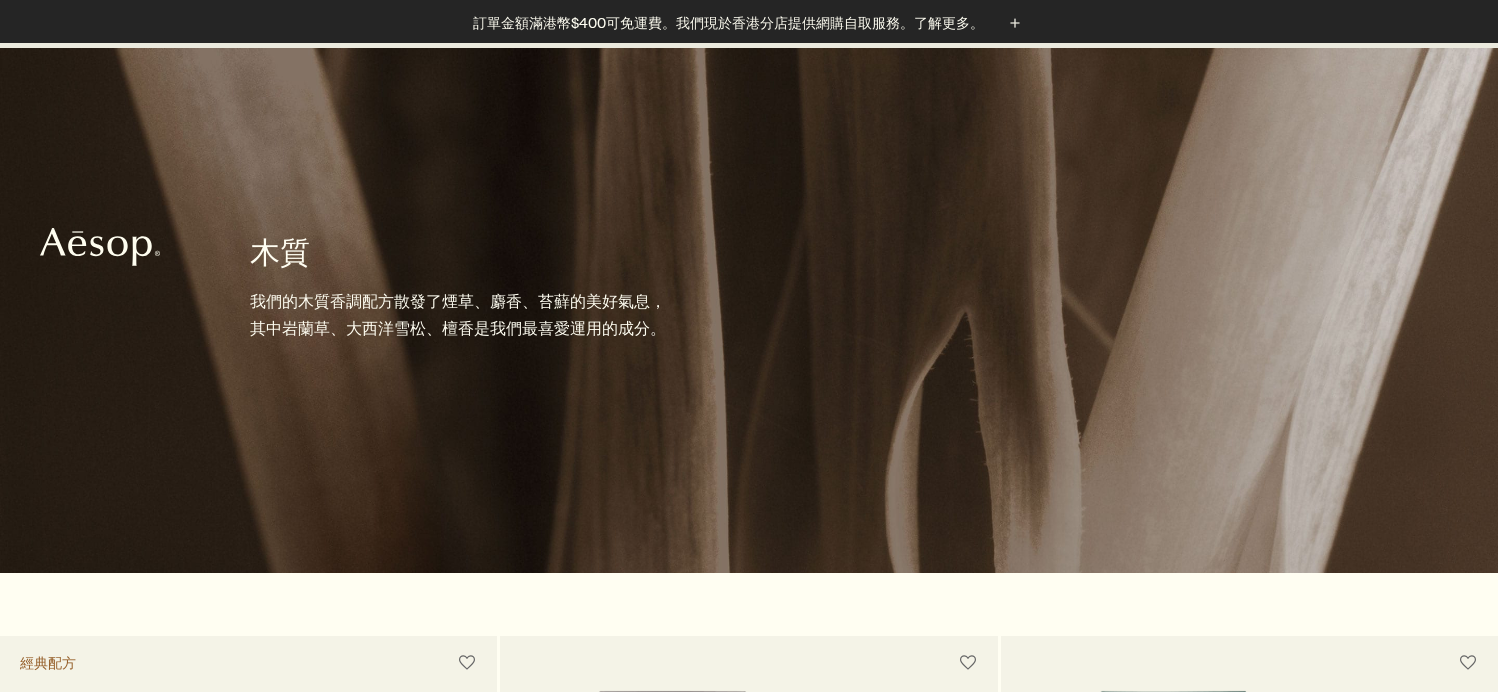 scroll, scrollTop: 600, scrollLeft: 0, axis: vertical 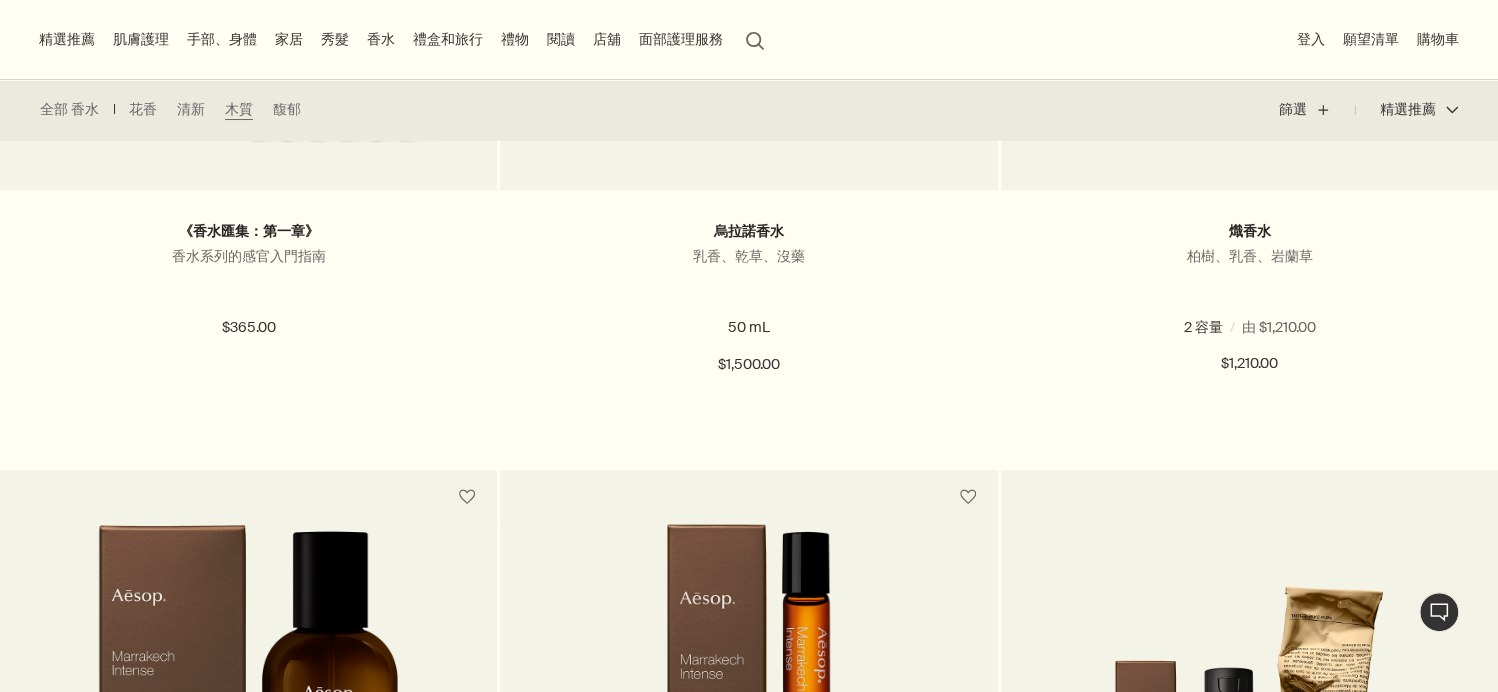 click on "手部、身體" at bounding box center (222, 39) 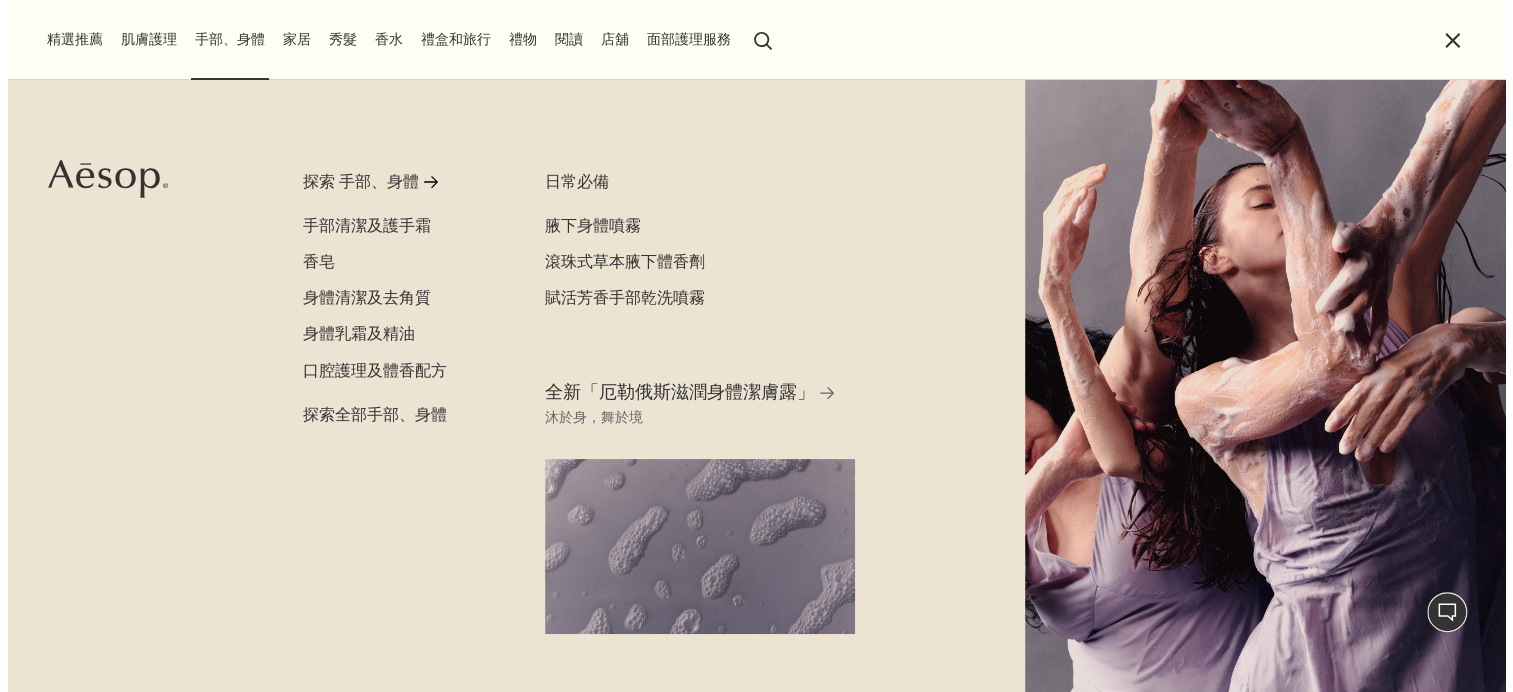 scroll, scrollTop: 896, scrollLeft: 0, axis: vertical 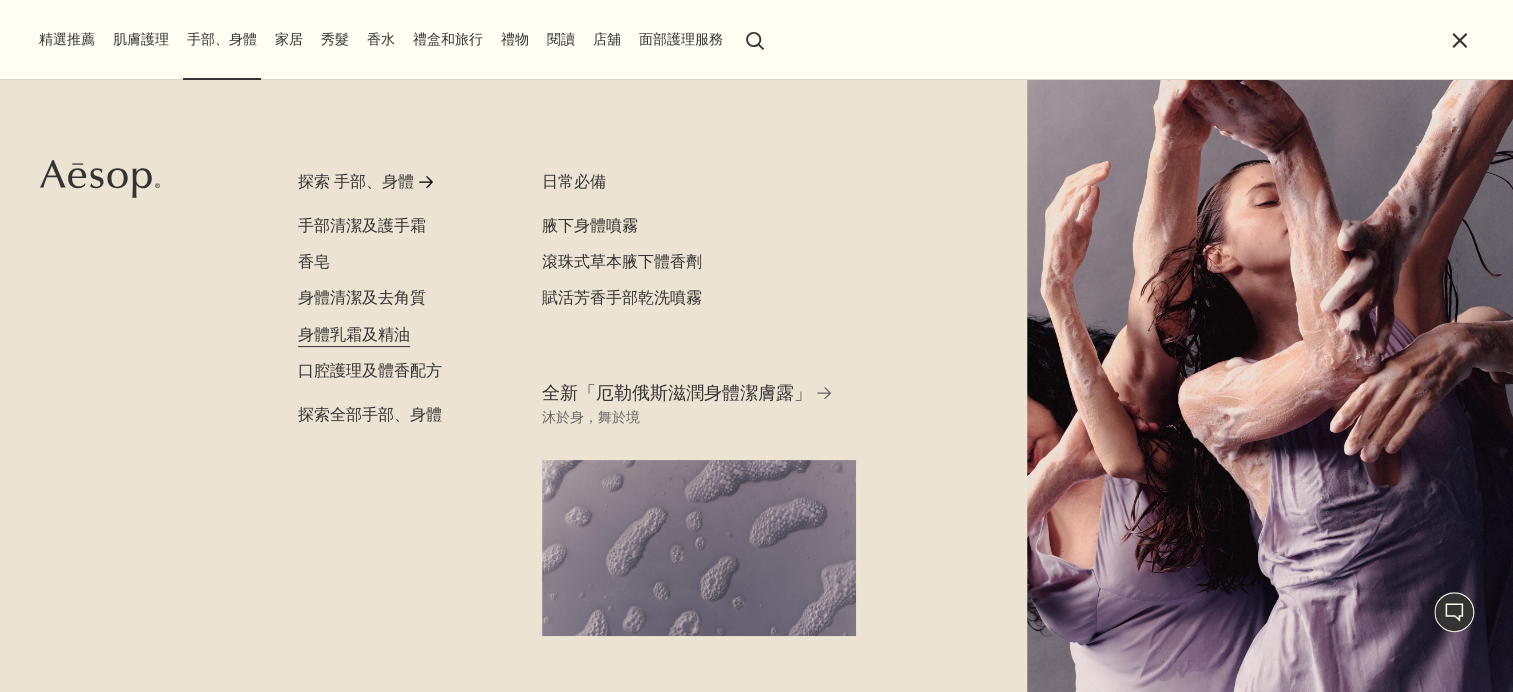 click on "身體乳霜及精油" at bounding box center (354, 334) 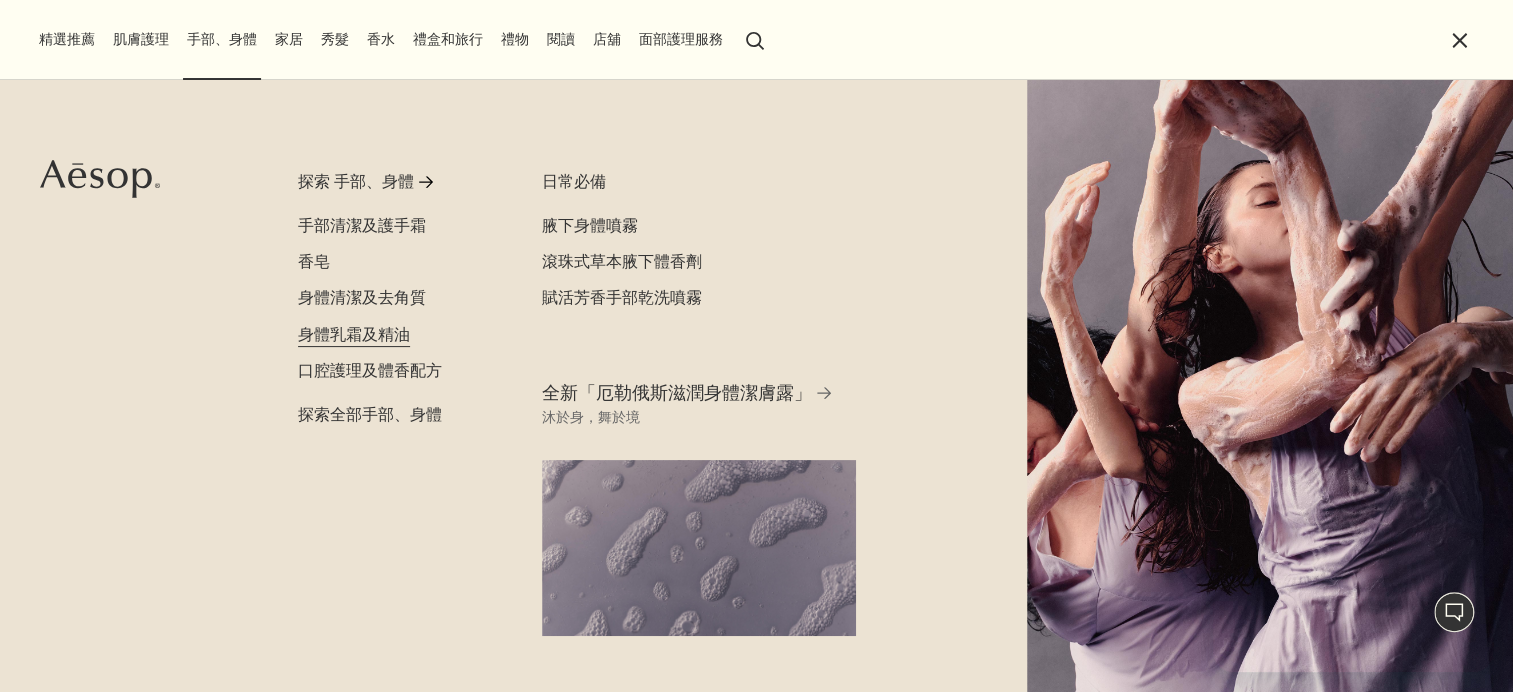 scroll, scrollTop: 0, scrollLeft: 0, axis: both 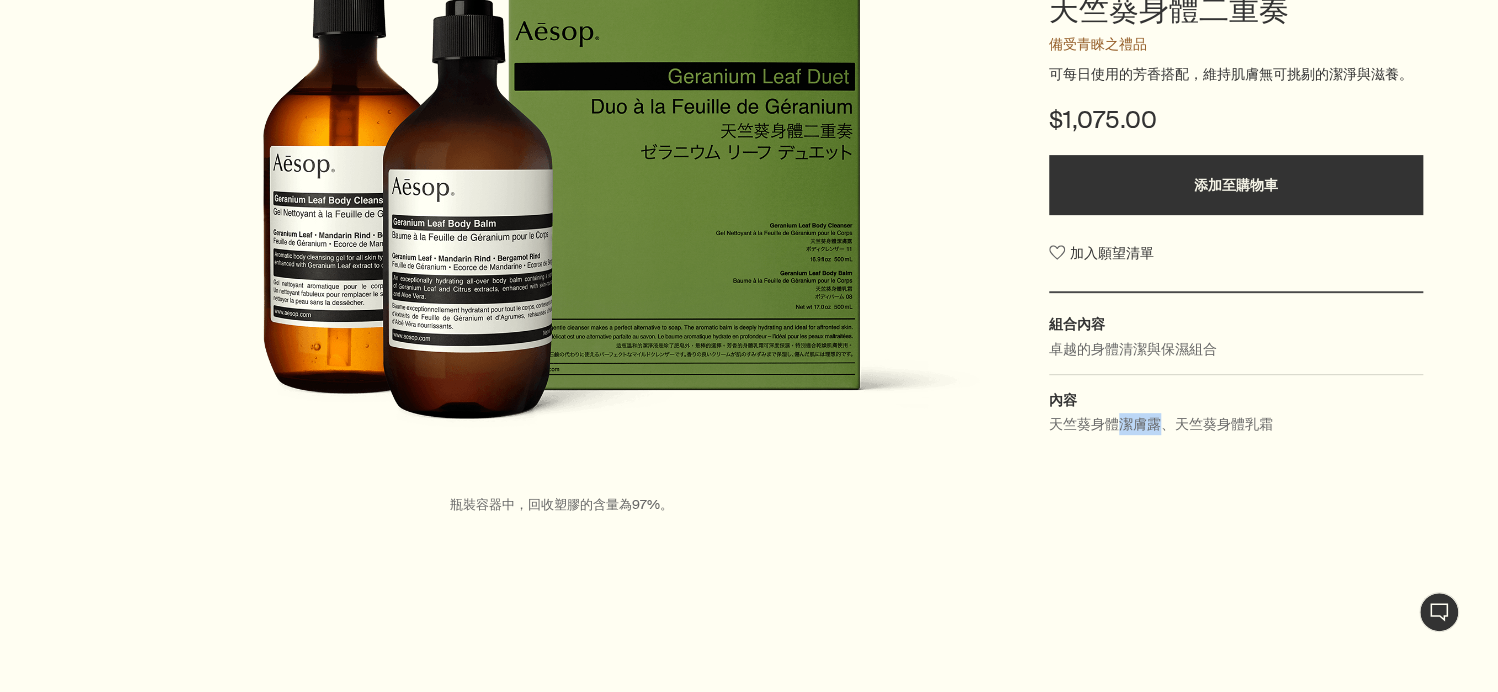 drag, startPoint x: 1111, startPoint y: 426, endPoint x: 1160, endPoint y: 427, distance: 49.010204 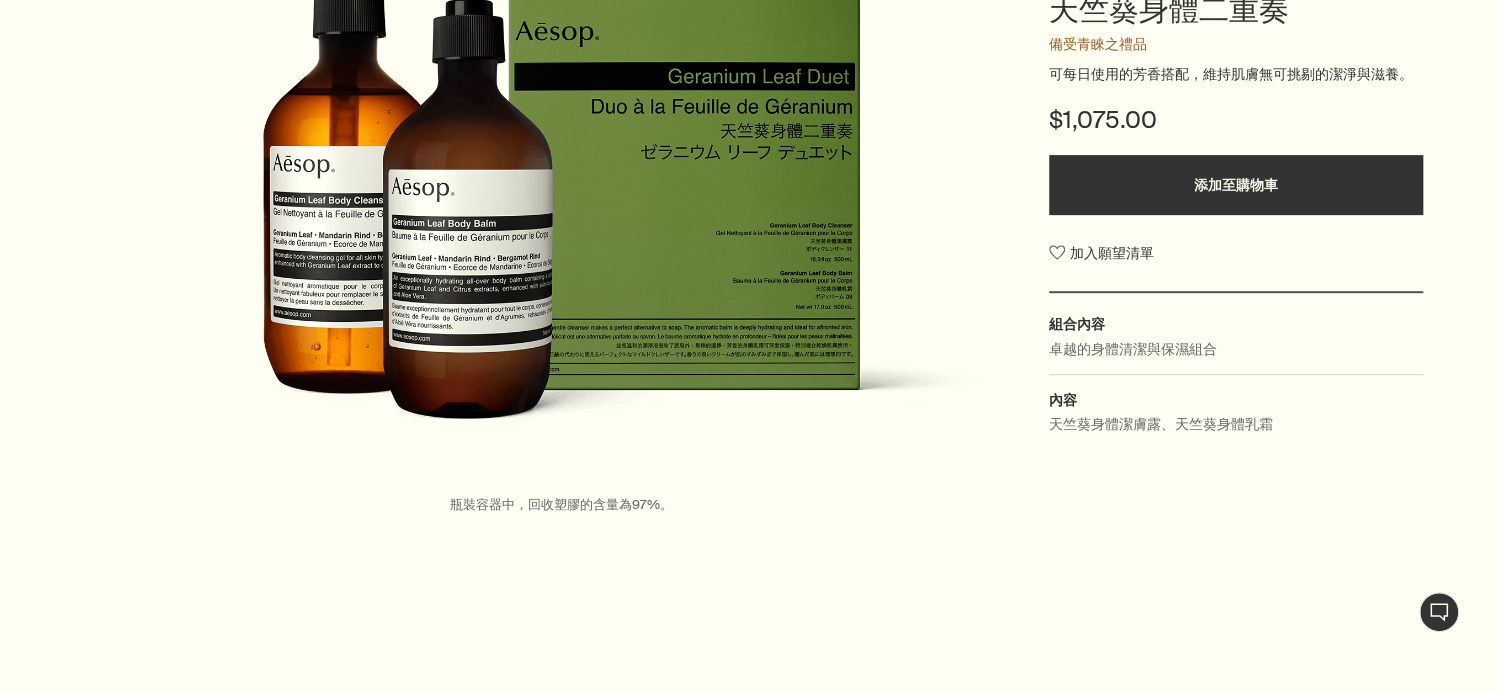 click on "天竺葵身體潔膚露、天竺葵身體乳霜" at bounding box center [1133, 349] 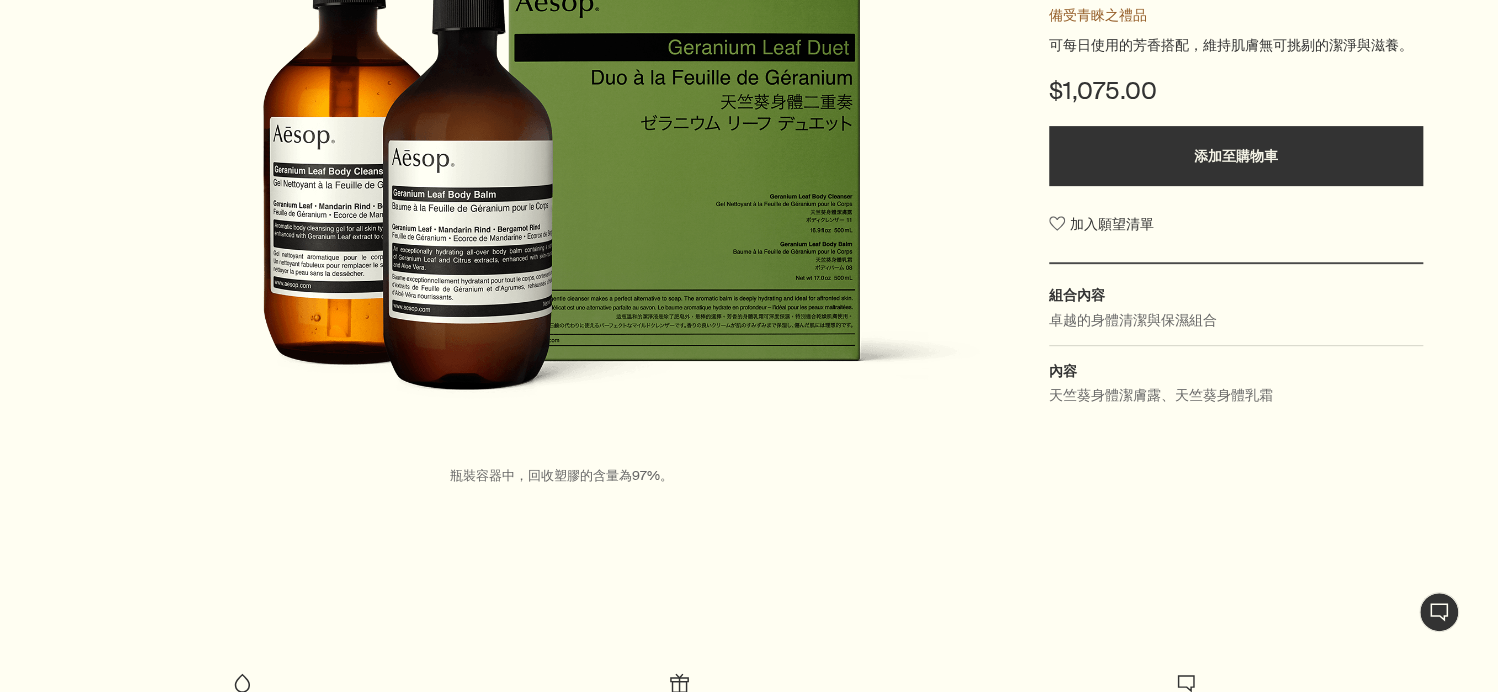 scroll, scrollTop: 0, scrollLeft: 0, axis: both 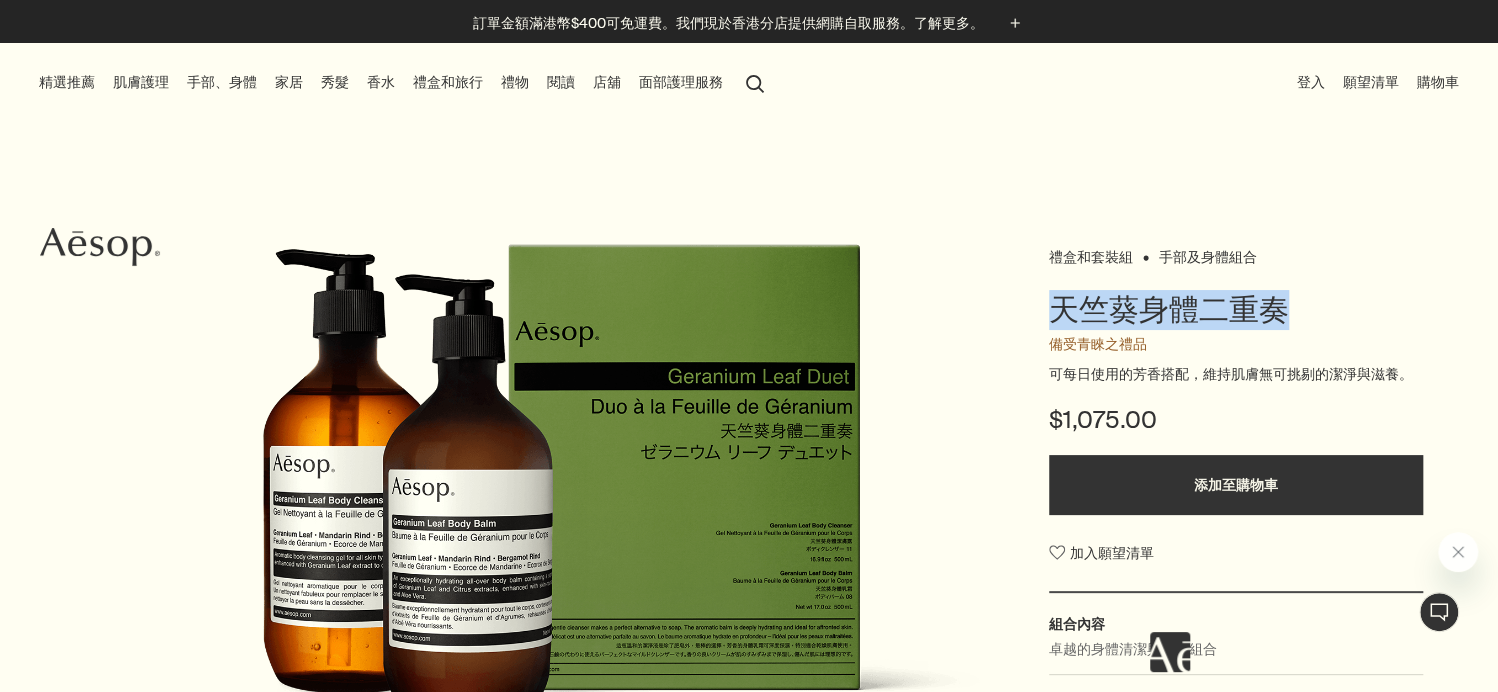 drag, startPoint x: 1051, startPoint y: 303, endPoint x: 1285, endPoint y: 309, distance: 234.0769 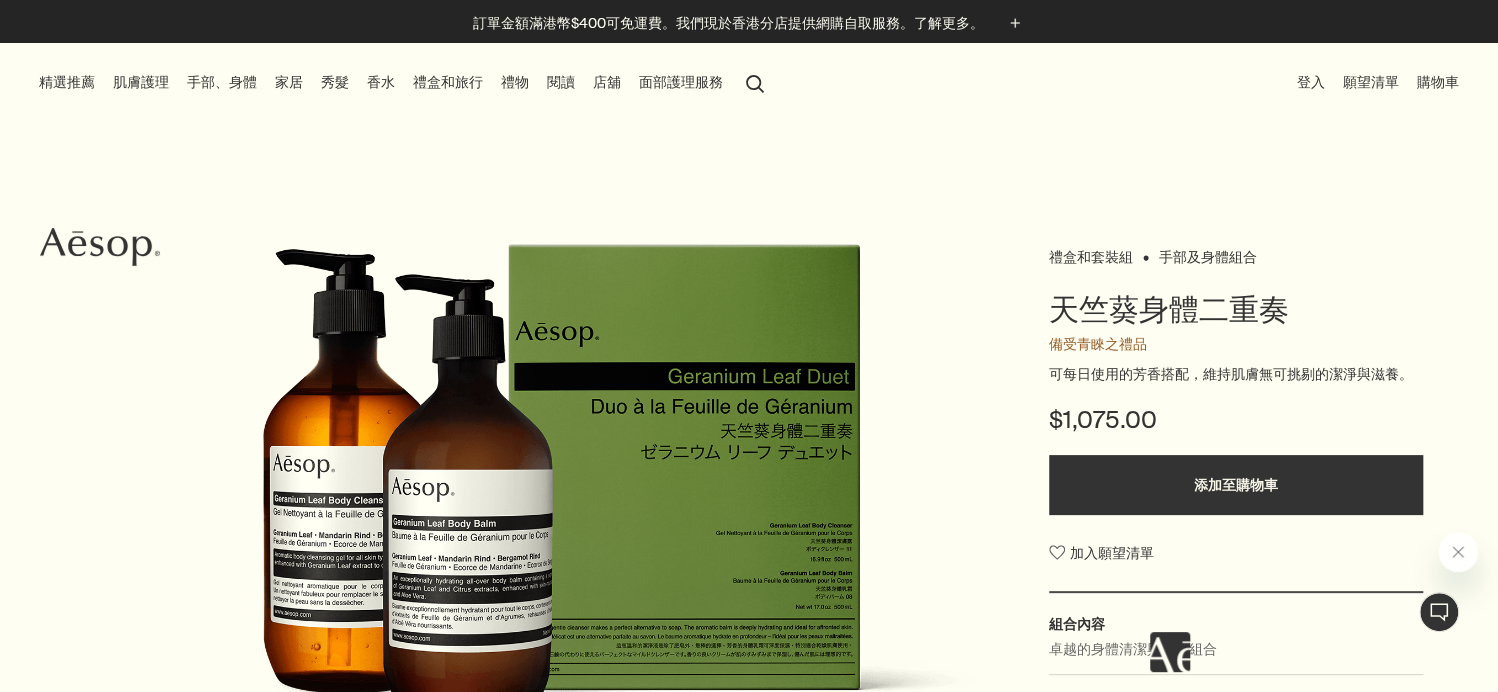 click on "精選推薦 最新配方 澄瑩亮采煥膚面膜 厄勒俄斯滋潤身體潔膚露 詠香水 經典配方 賦活芳香手部清潔露 賦活芳香護手霜 廁後點滴 天竺葵身體潔膚露 肌膚護理 探索肌膚護理   rightArrow 清潔及去角質 調理和面膜 調理液 保濕配方 眼部及唇部護理 刮鬍 防曬護理／SPF 面部護理組合 探索全部肌膚護理 肌膚類型／困擾 一般 乾性 油性 混合性 敏感性肌膚 成熟肌膚 季節保養 夏季 冬季 最新配方 澄瑩亮采煥膚面膜 澄瑩二重奏 純淨無瑕調理液 了解您的肌膚   rightArrow 詳細探索 手部、身體 探索 手部、身體   rightArrow 手部清潔及護手霜 香皂 身體清潔及去角質 身體乳霜及精油 口腔護理及體香配方 探索全部手部、身體 日常必備 腋下身體噴霧 滾珠式草本腋下體香劑 賦活芳香手部乾洗噴霧 全新「厄勒俄斯滋潤身體潔膚露」   rightArrow 沐於身，舞於境 家居 探索 家居   rightArrow 線香" at bounding box center (749, 83) 